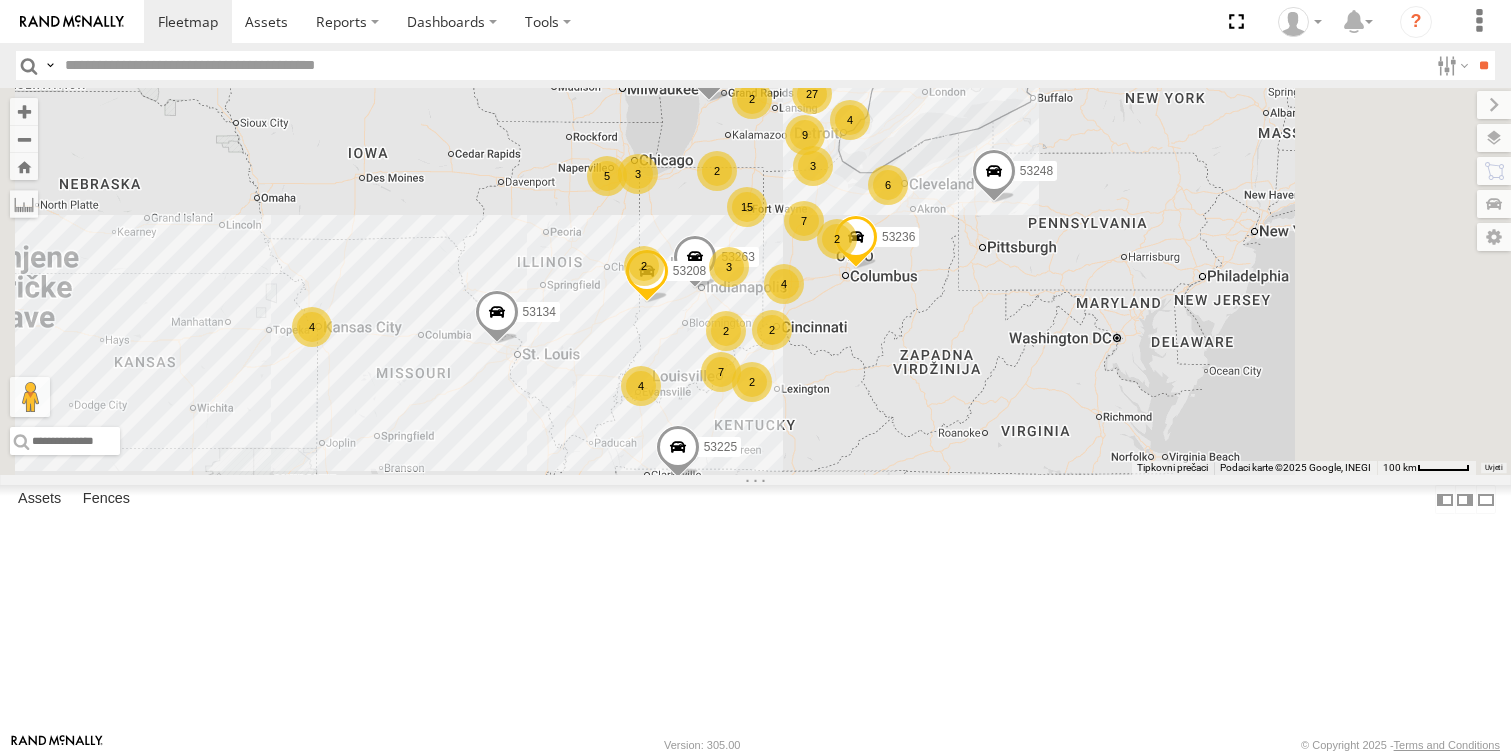 scroll, scrollTop: 0, scrollLeft: 0, axis: both 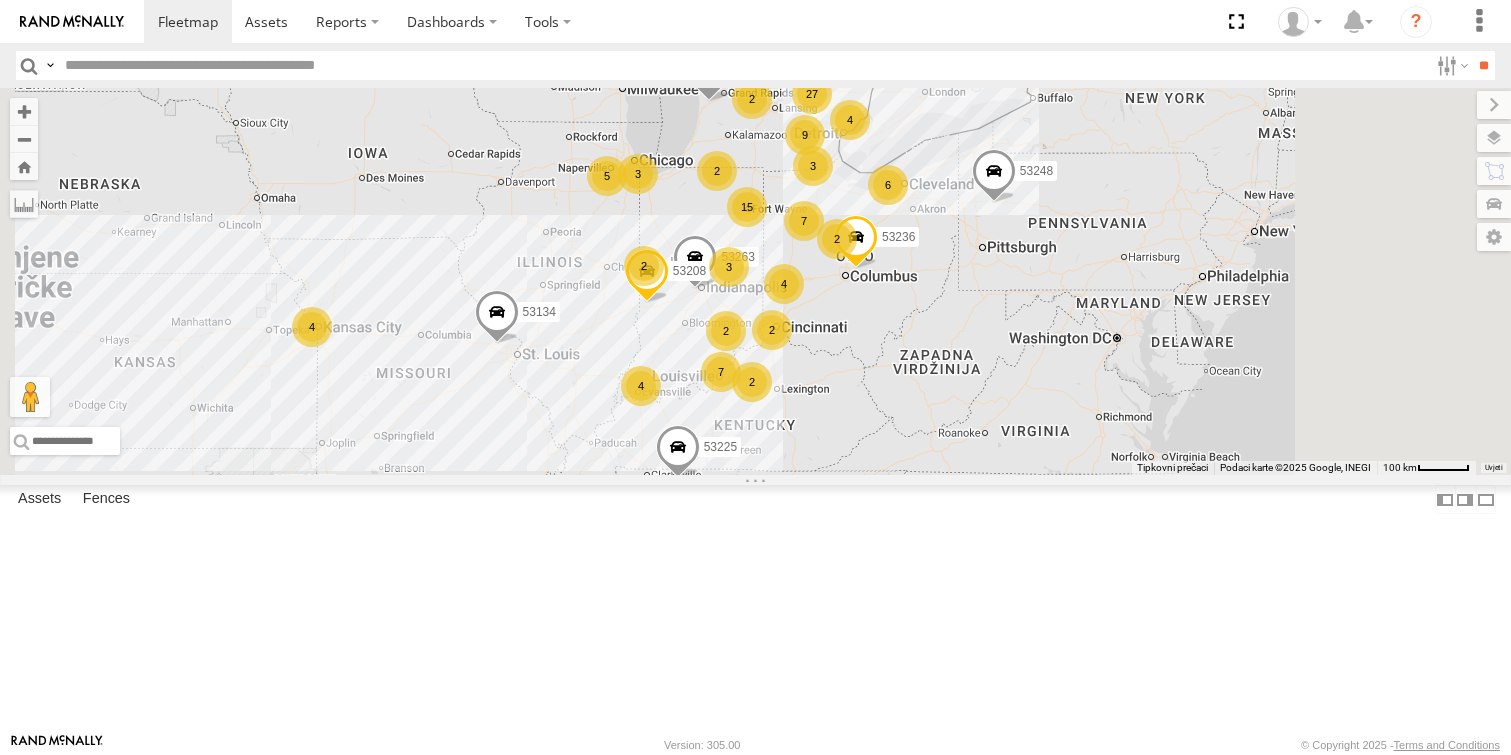 click at bounding box center [742, 65] 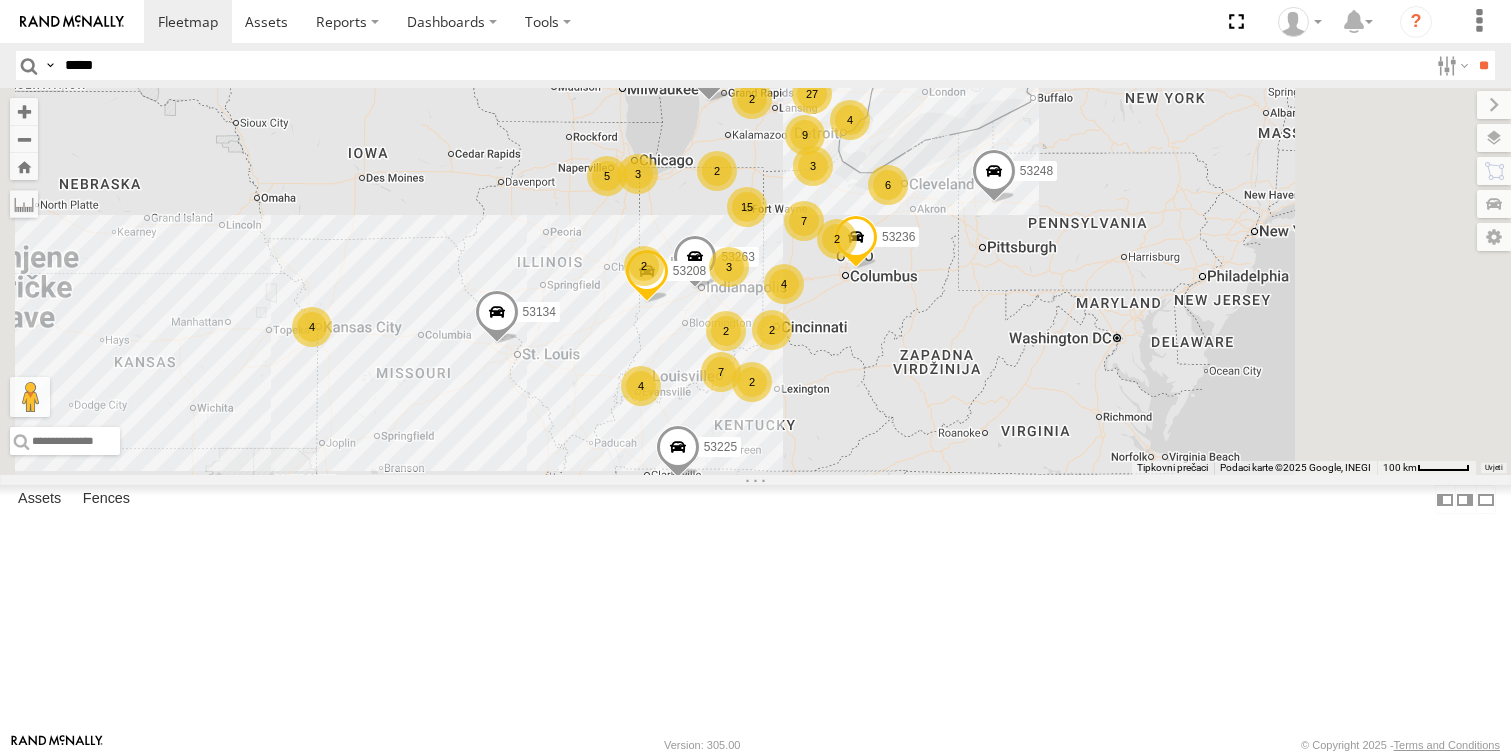 type on "*****" 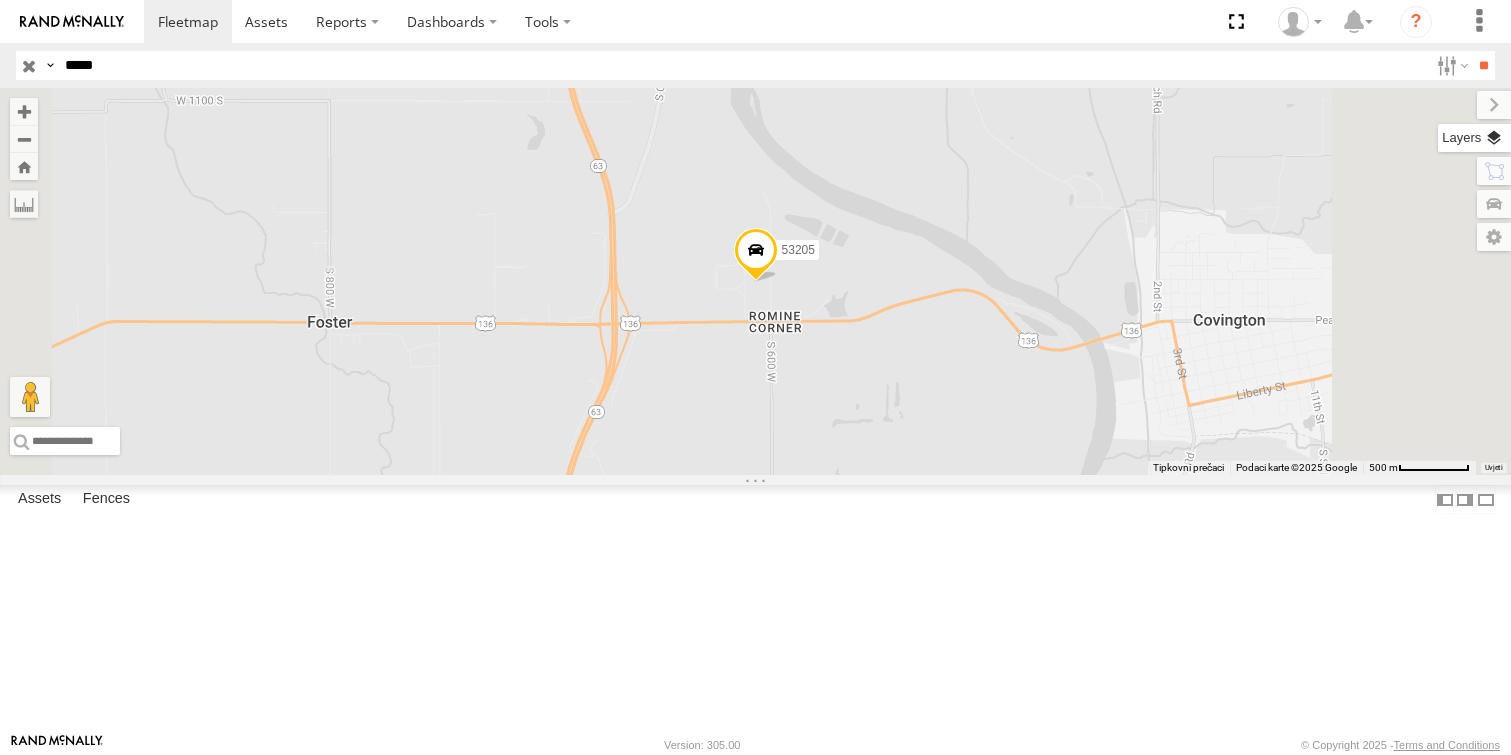 click at bounding box center (1474, 138) 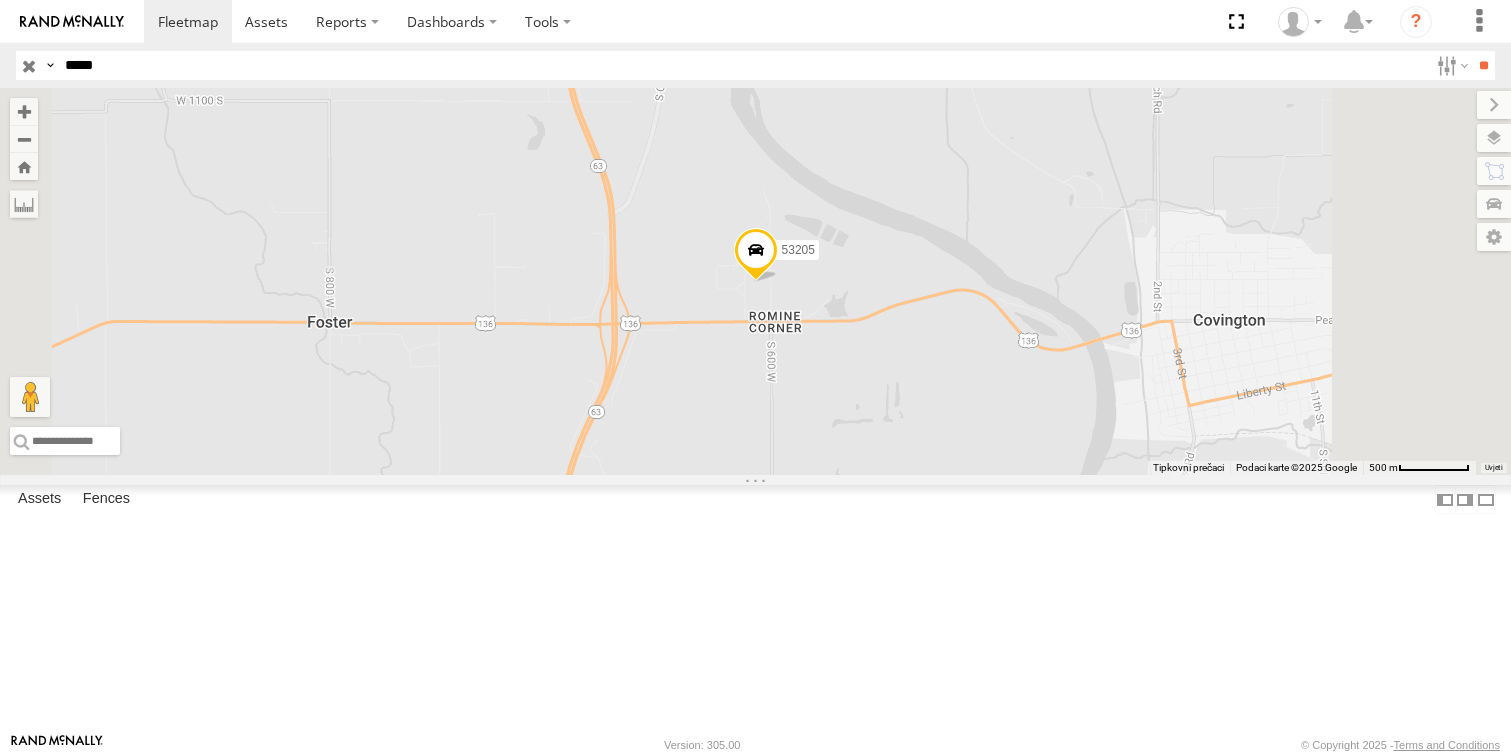 click on "Basemaps" at bounding box center (0, 0) 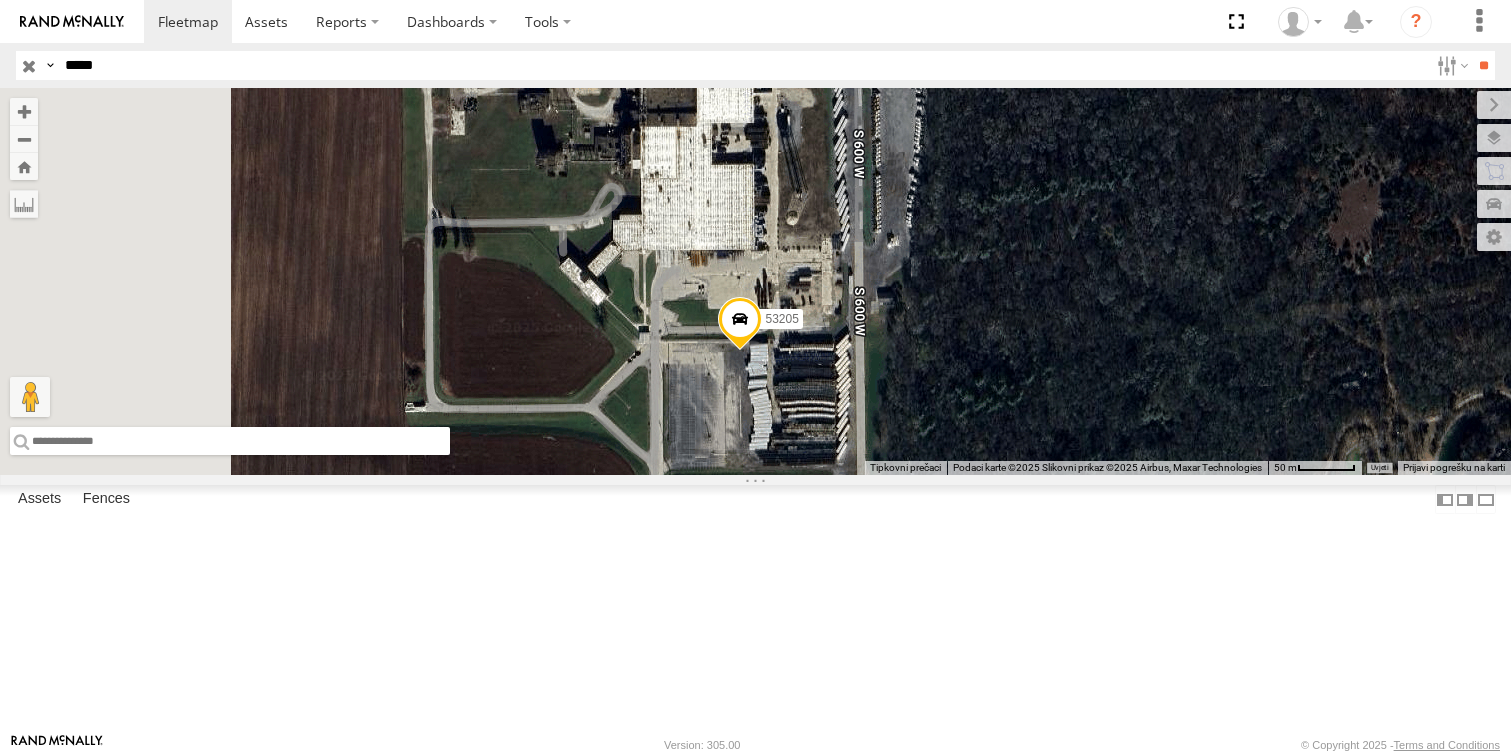 click at bounding box center [230, 441] 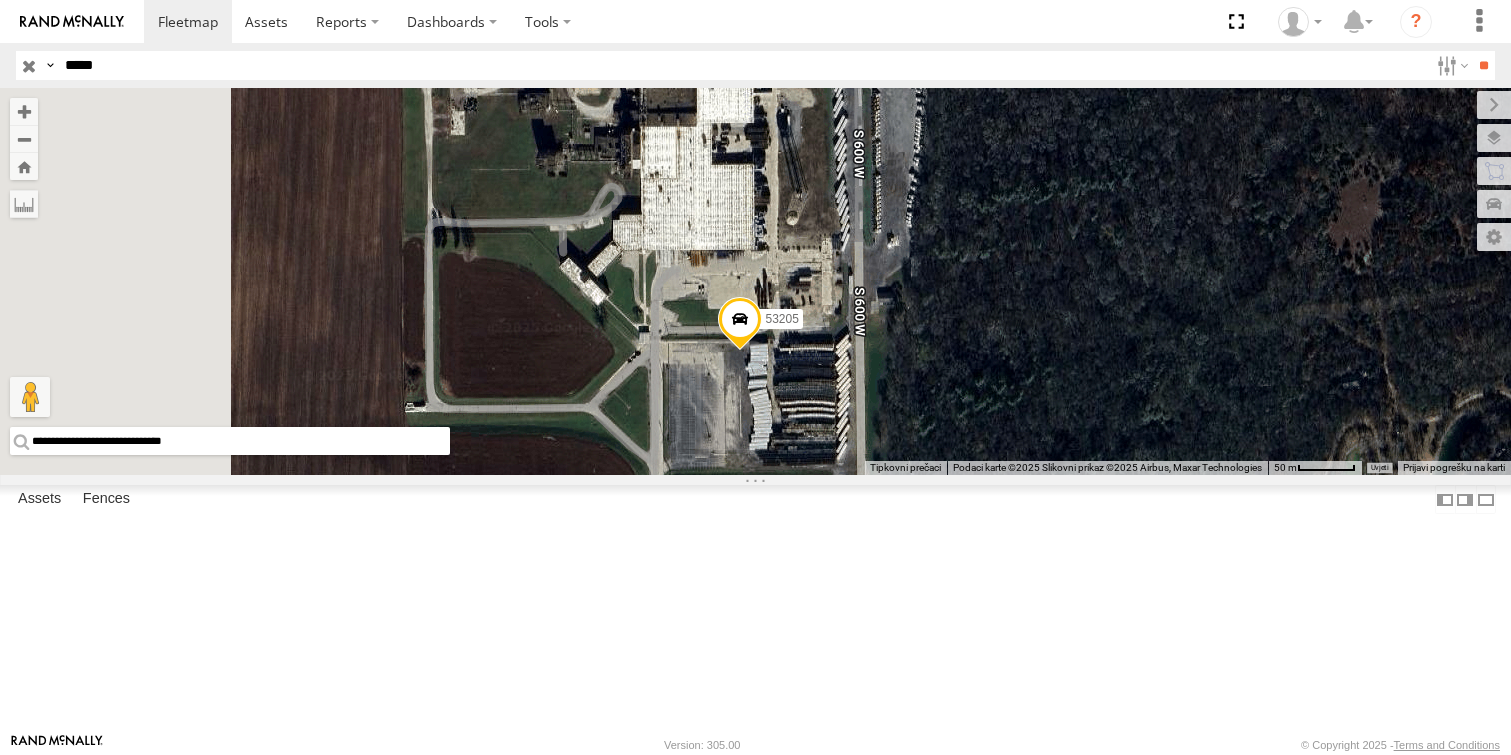 click at bounding box center (29, 65) 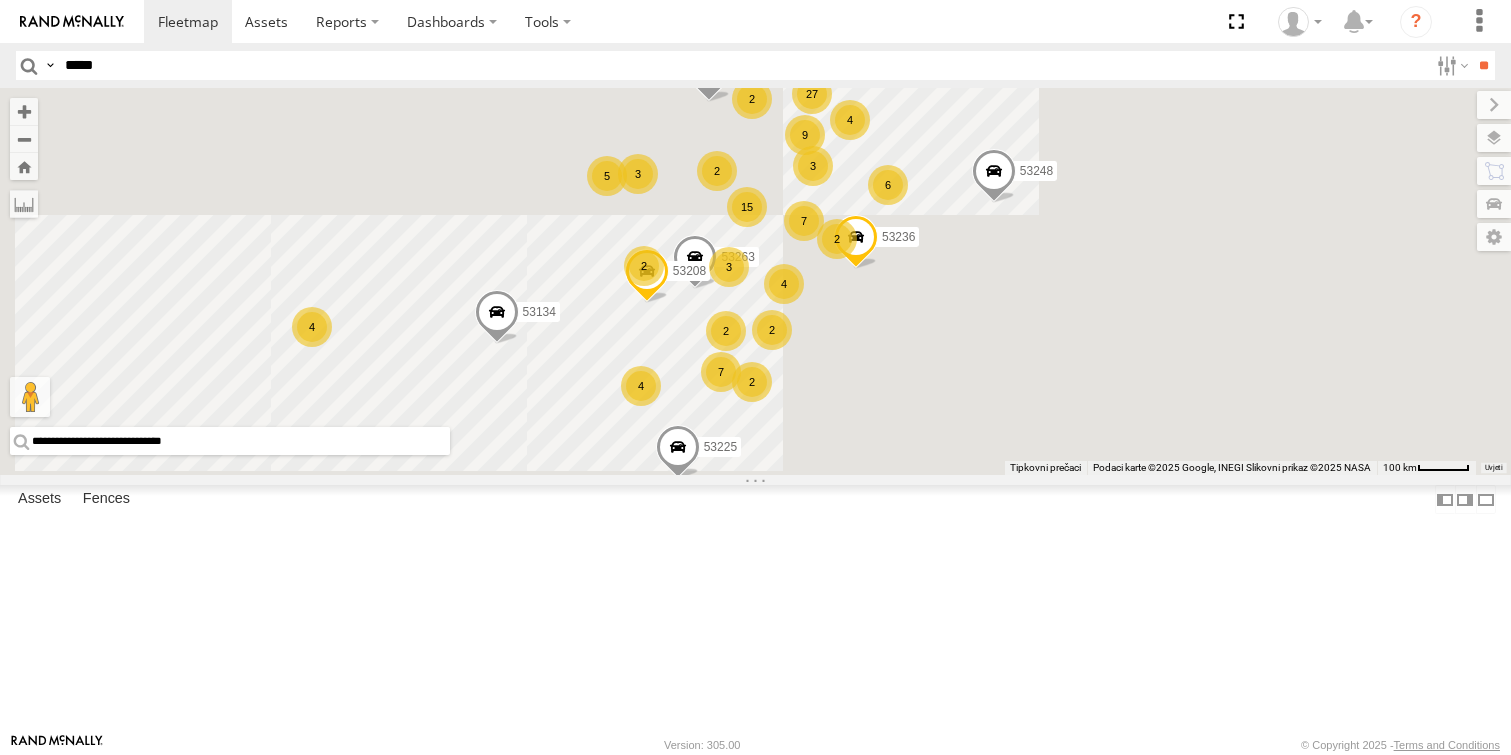 click on "**********" at bounding box center [230, 441] 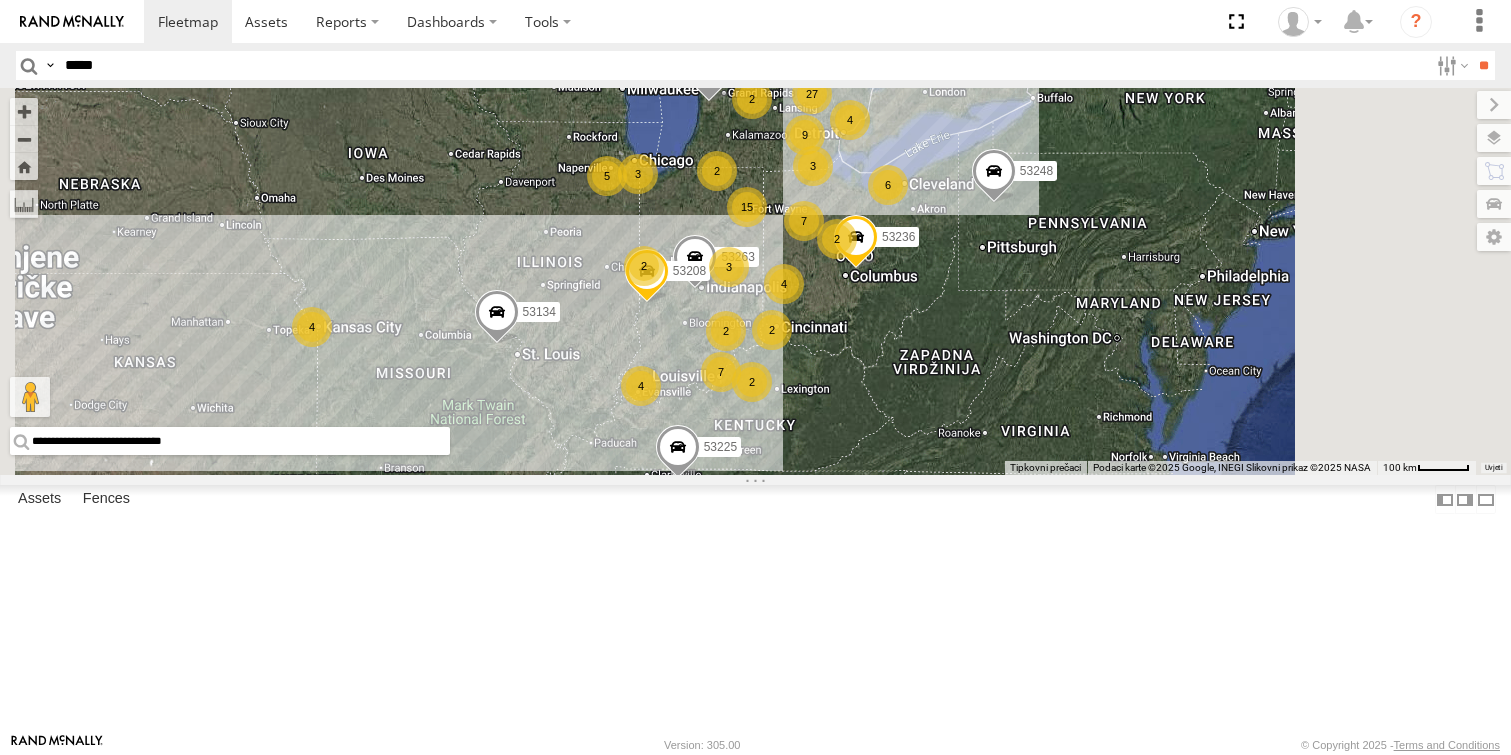 click on "**********" at bounding box center [230, 441] 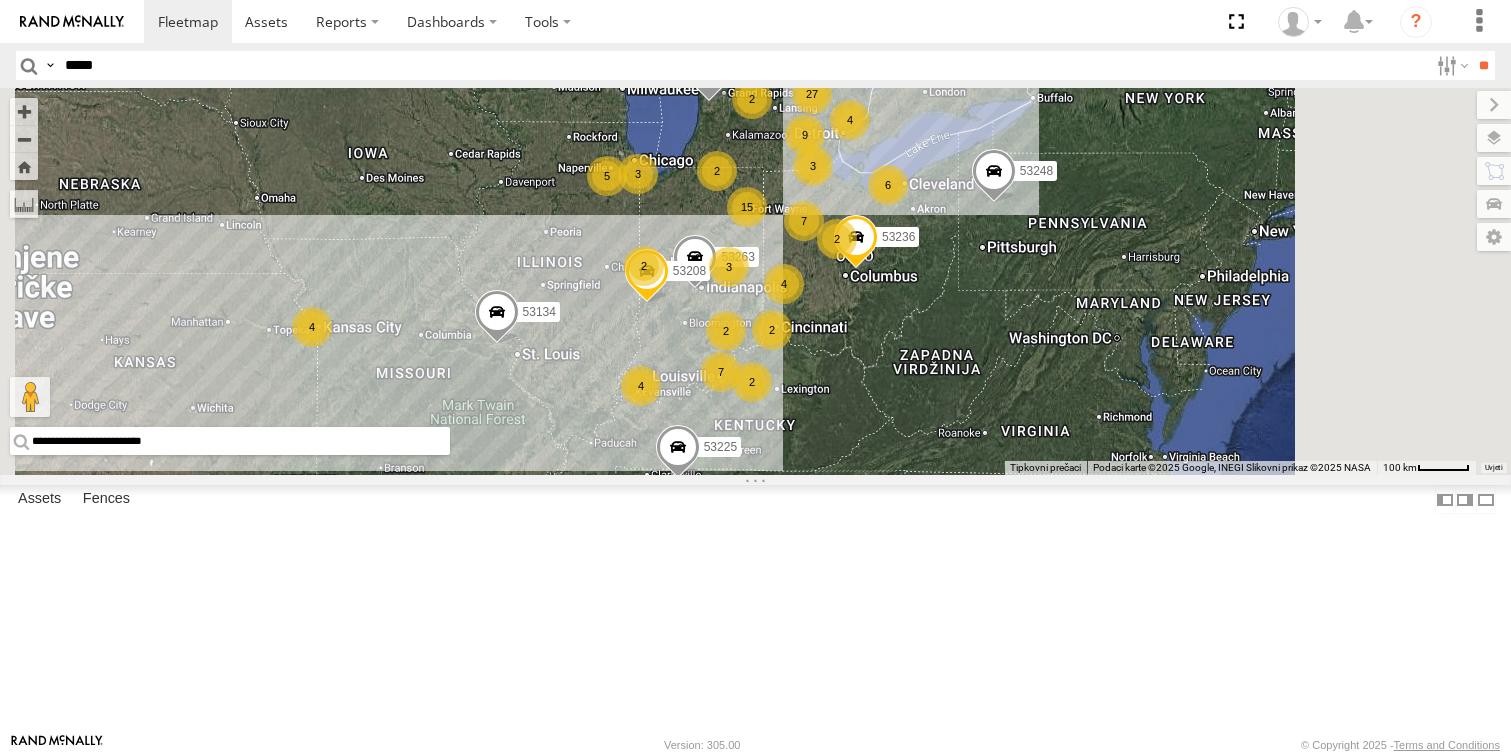 click on "**********" at bounding box center [230, 441] 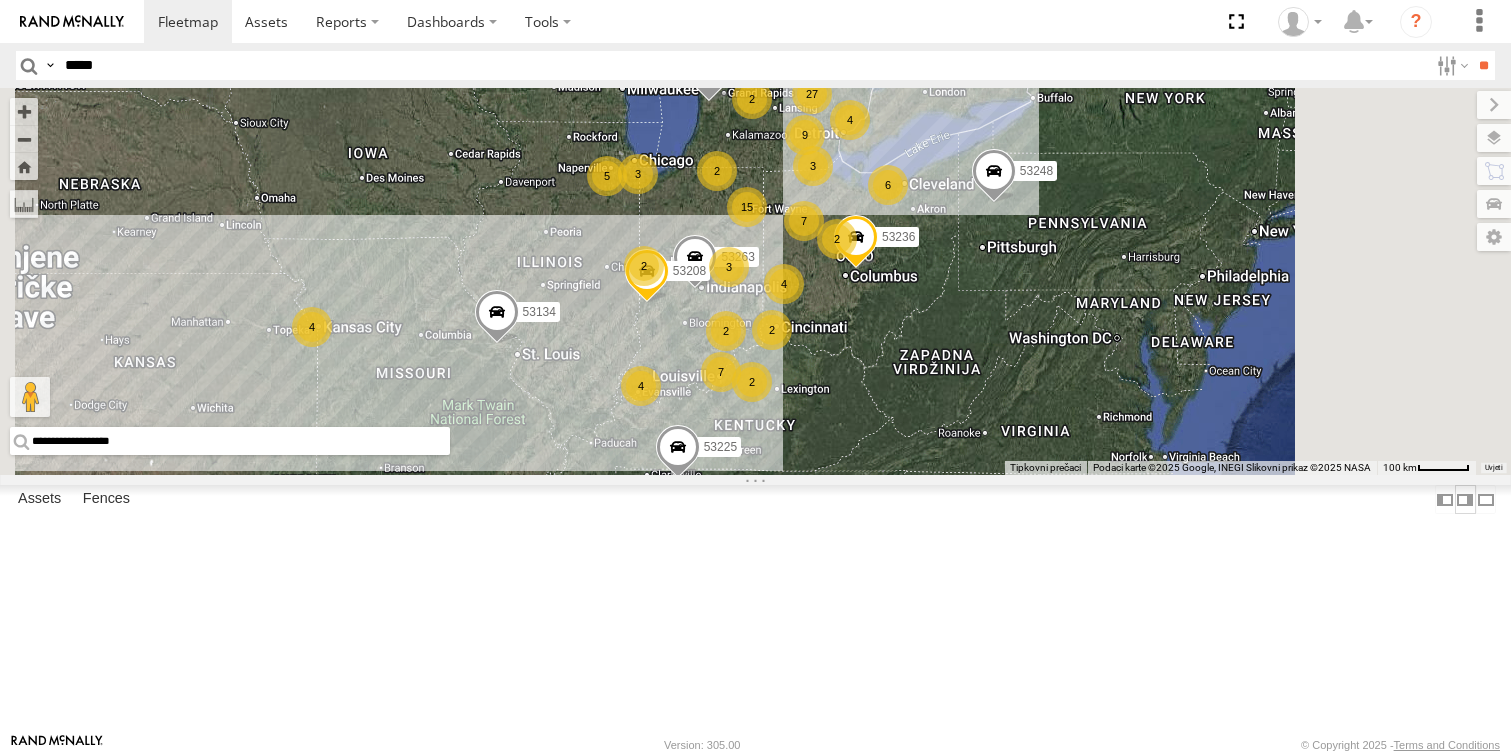 drag, startPoint x: 679, startPoint y: 709, endPoint x: 450, endPoint y: 703, distance: 229.07858 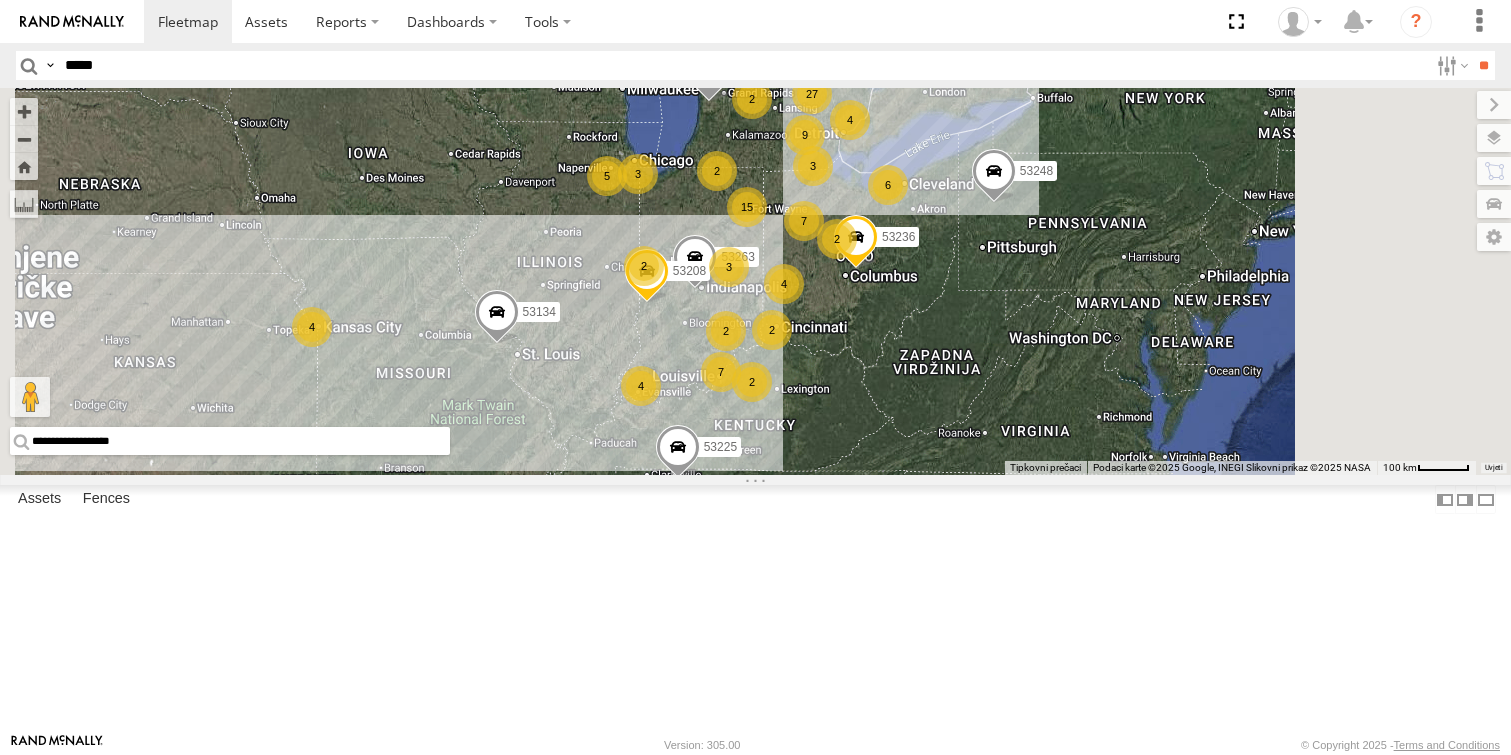 click on "**********" at bounding box center [230, 441] 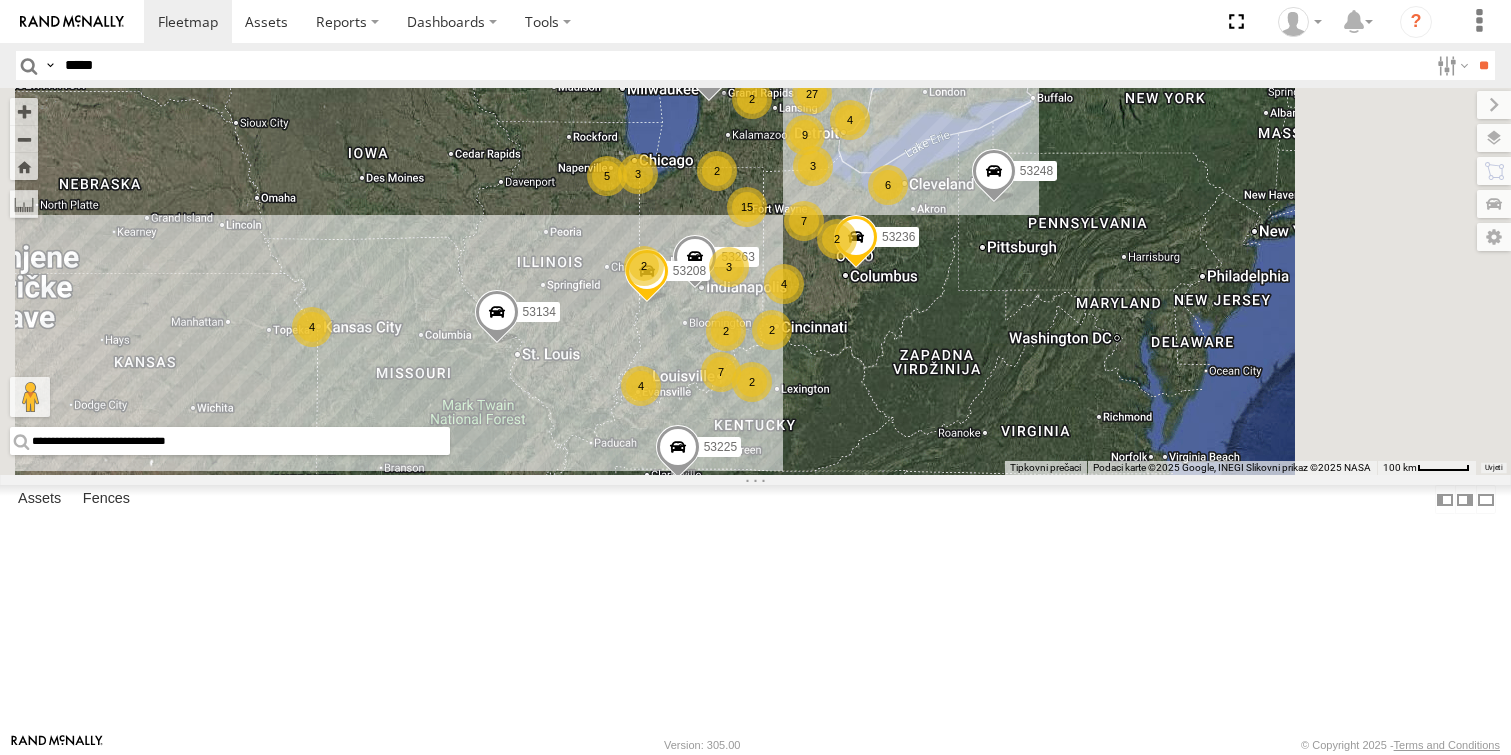click on "**********" at bounding box center [230, 441] 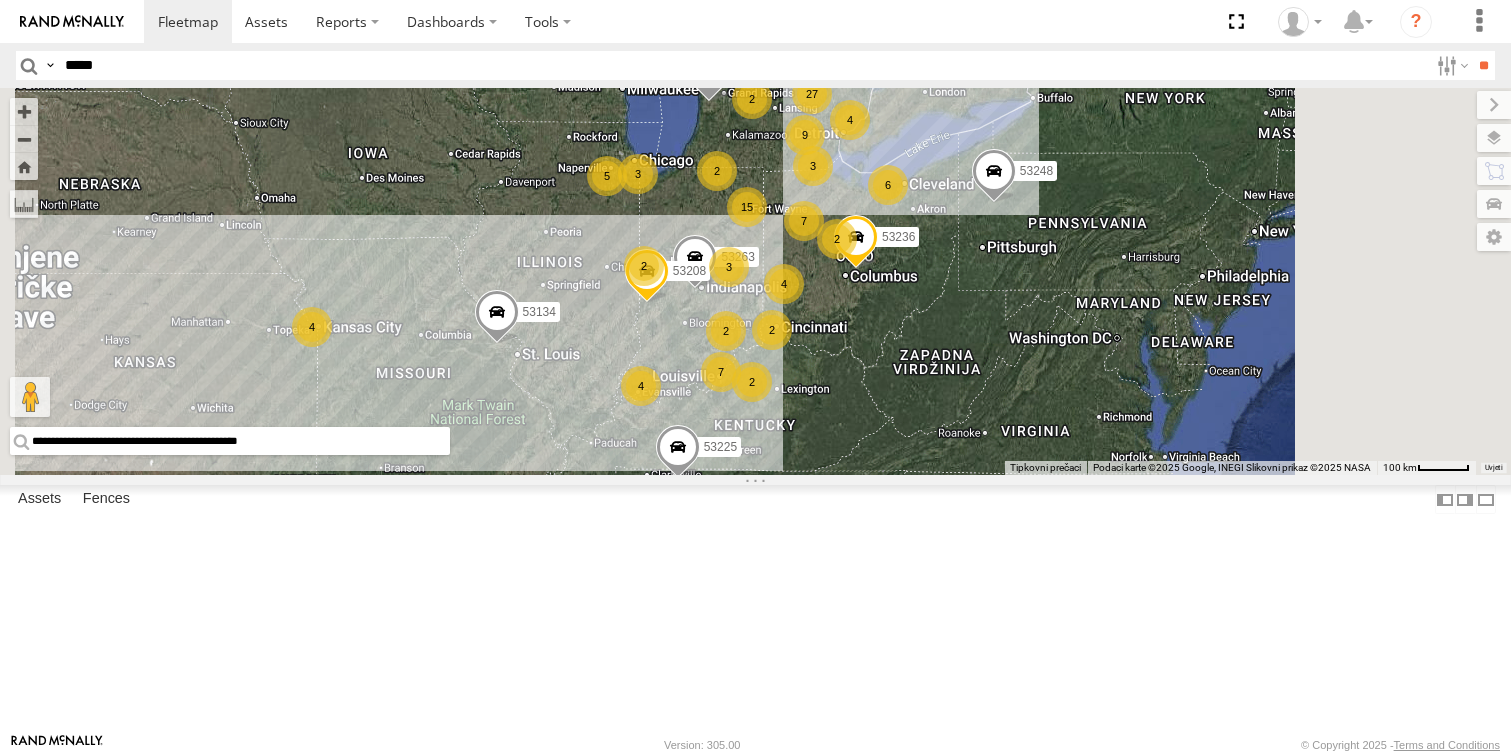 type on "**********" 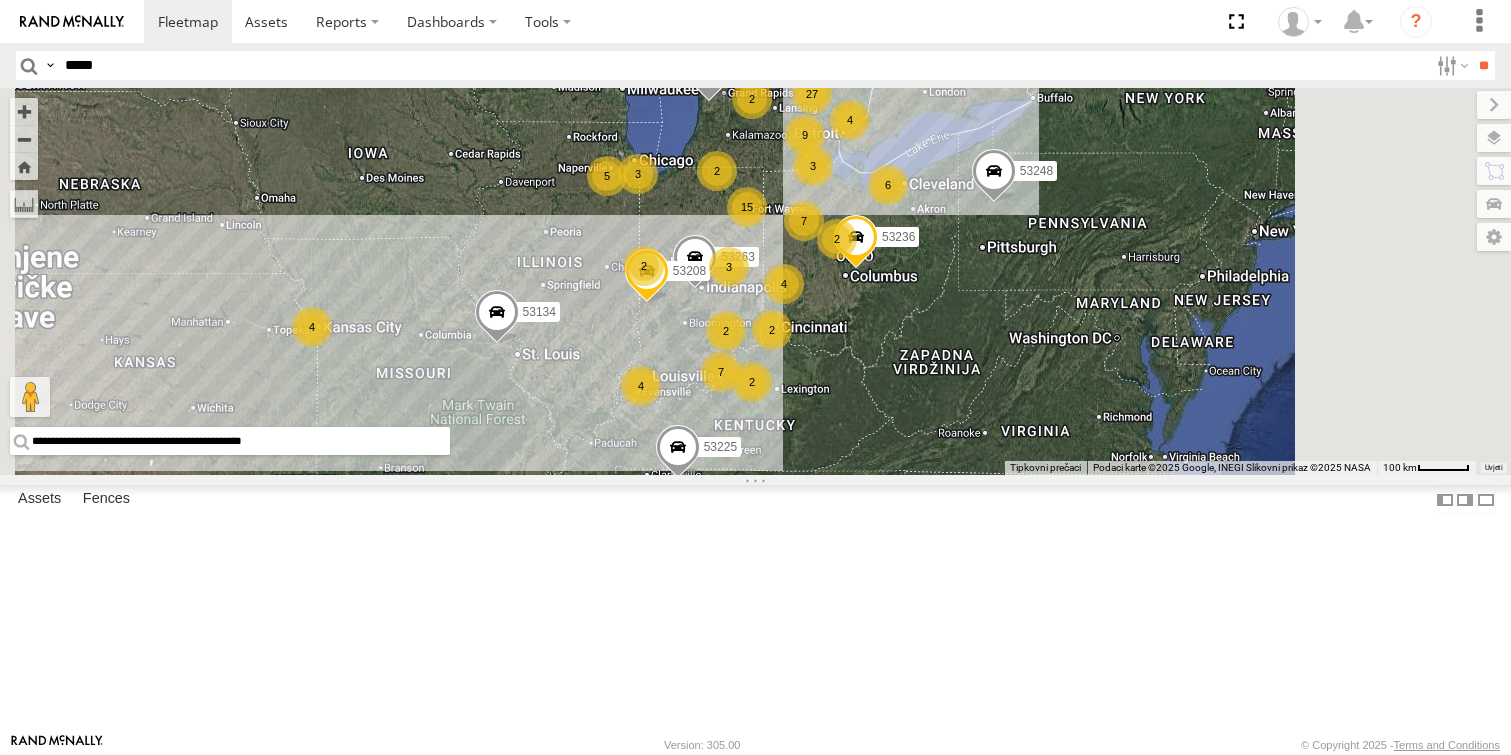 drag, startPoint x: 861, startPoint y: 701, endPoint x: 544, endPoint y: 690, distance: 317.1908 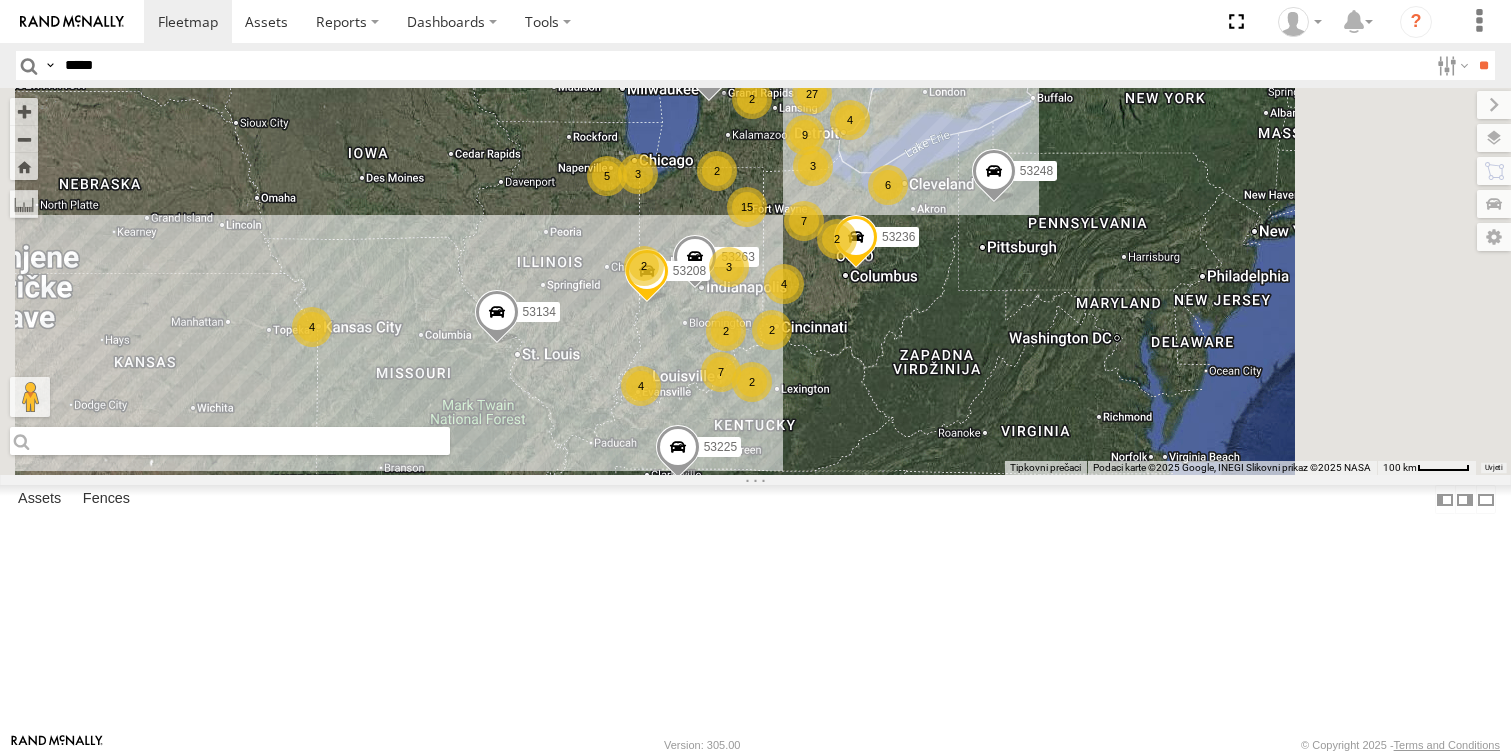 type 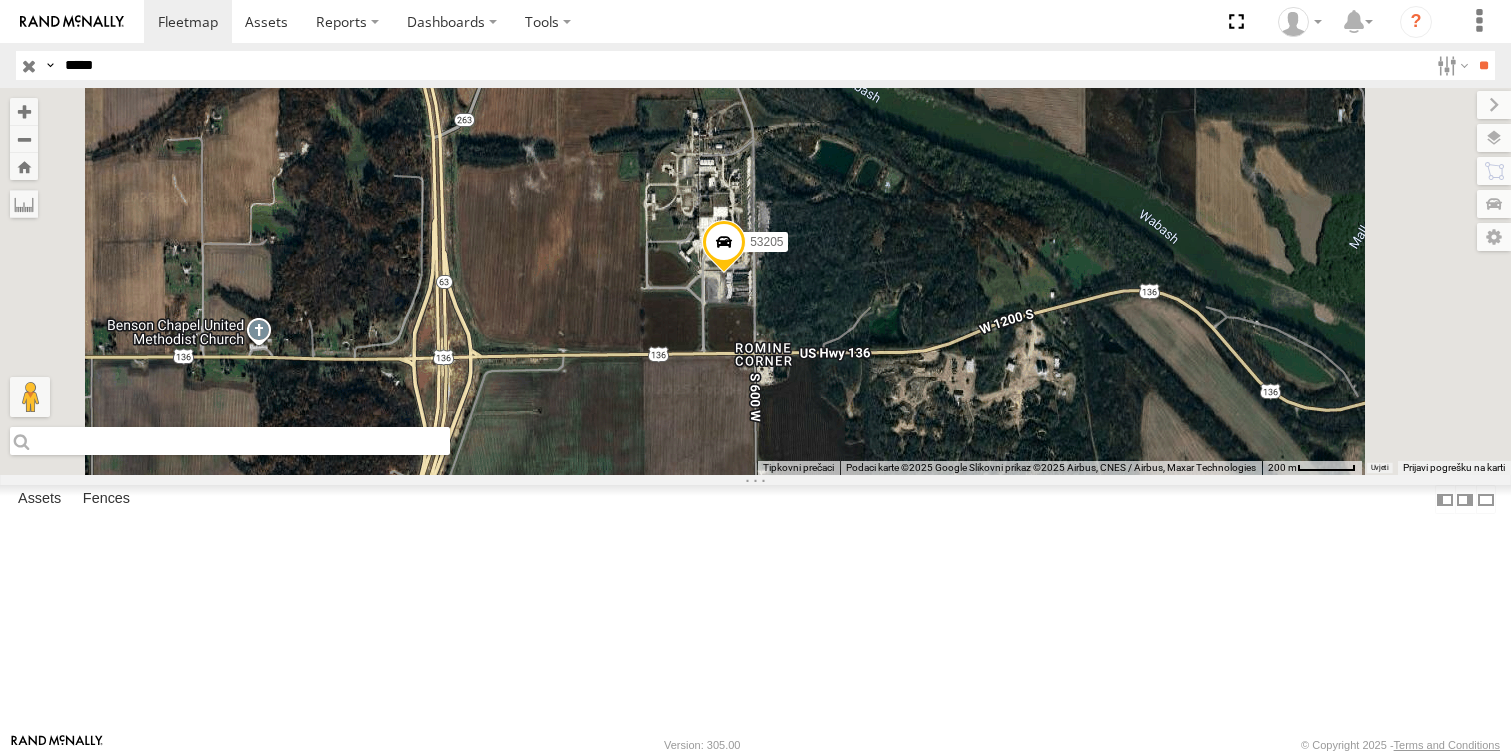 click on "53205" at bounding box center [755, 281] 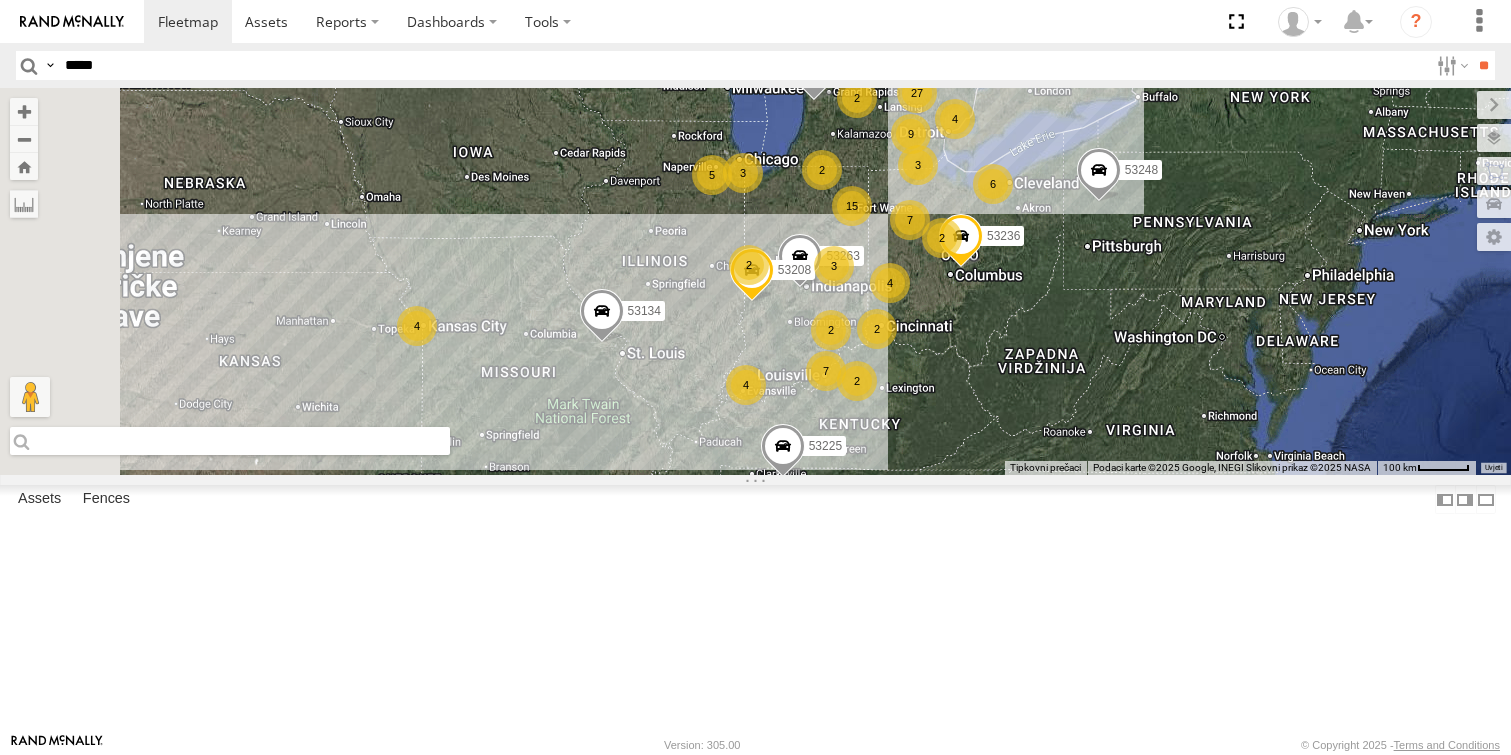 drag, startPoint x: 727, startPoint y: 553, endPoint x: 871, endPoint y: 558, distance: 144.08678 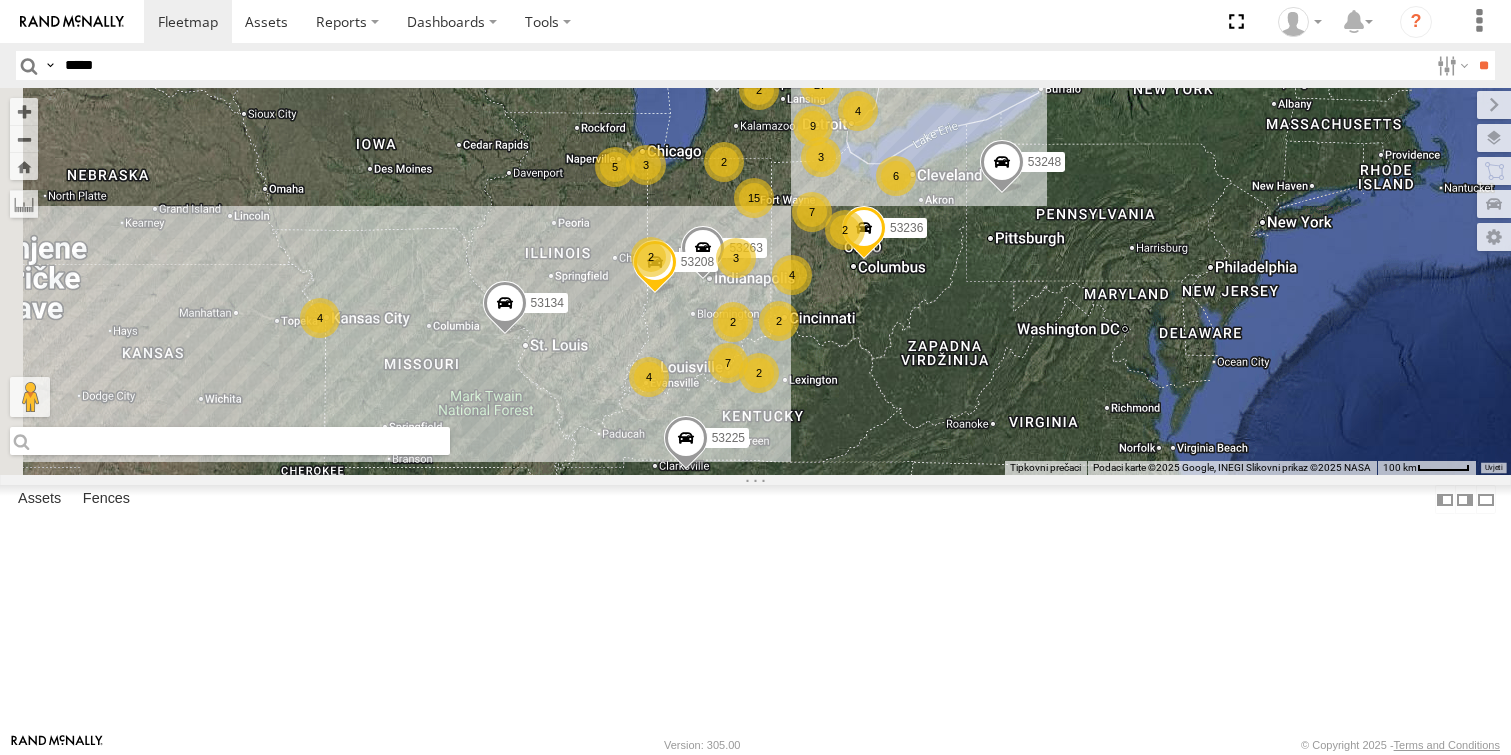 drag, startPoint x: 1001, startPoint y: 564, endPoint x: 868, endPoint y: 549, distance: 133.84319 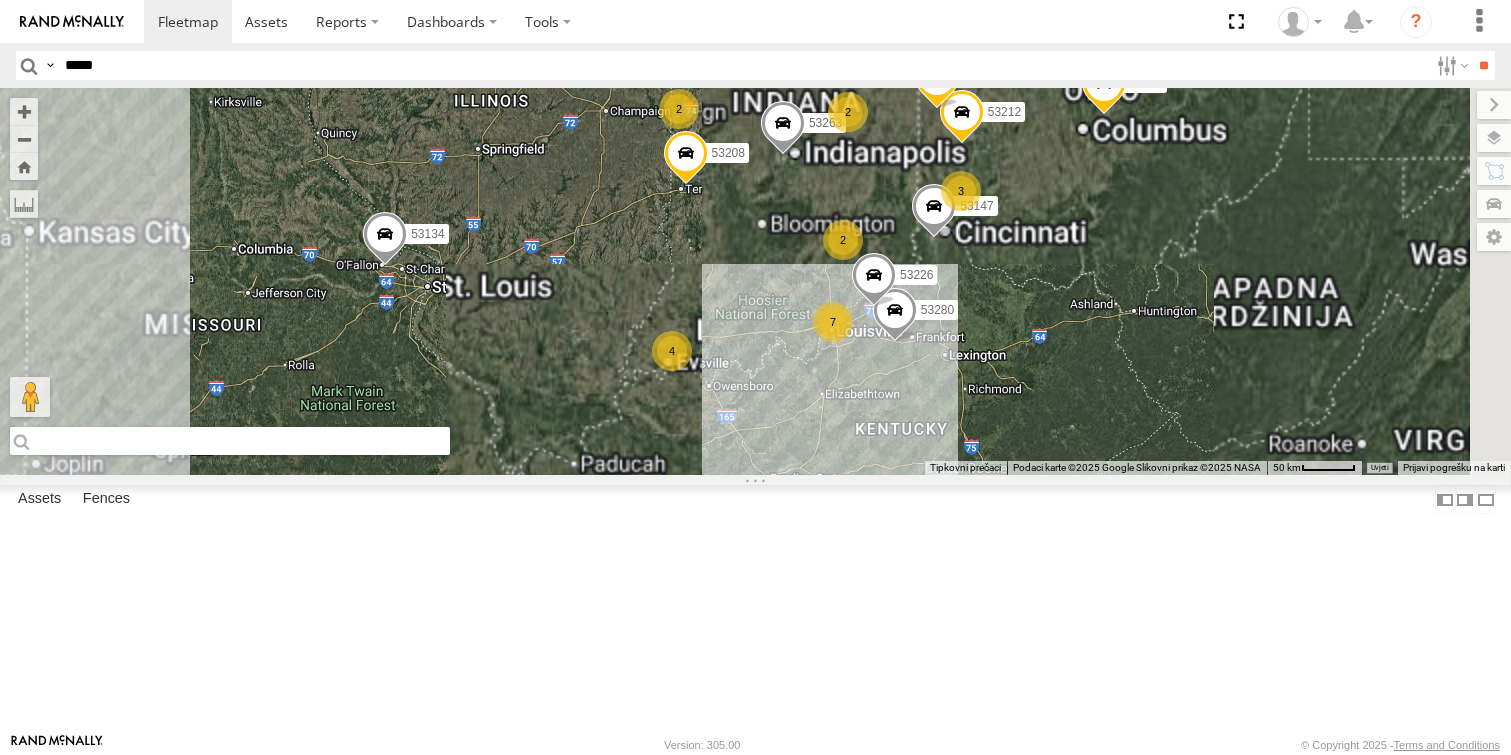 drag, startPoint x: 952, startPoint y: 596, endPoint x: 821, endPoint y: 490, distance: 168.5141 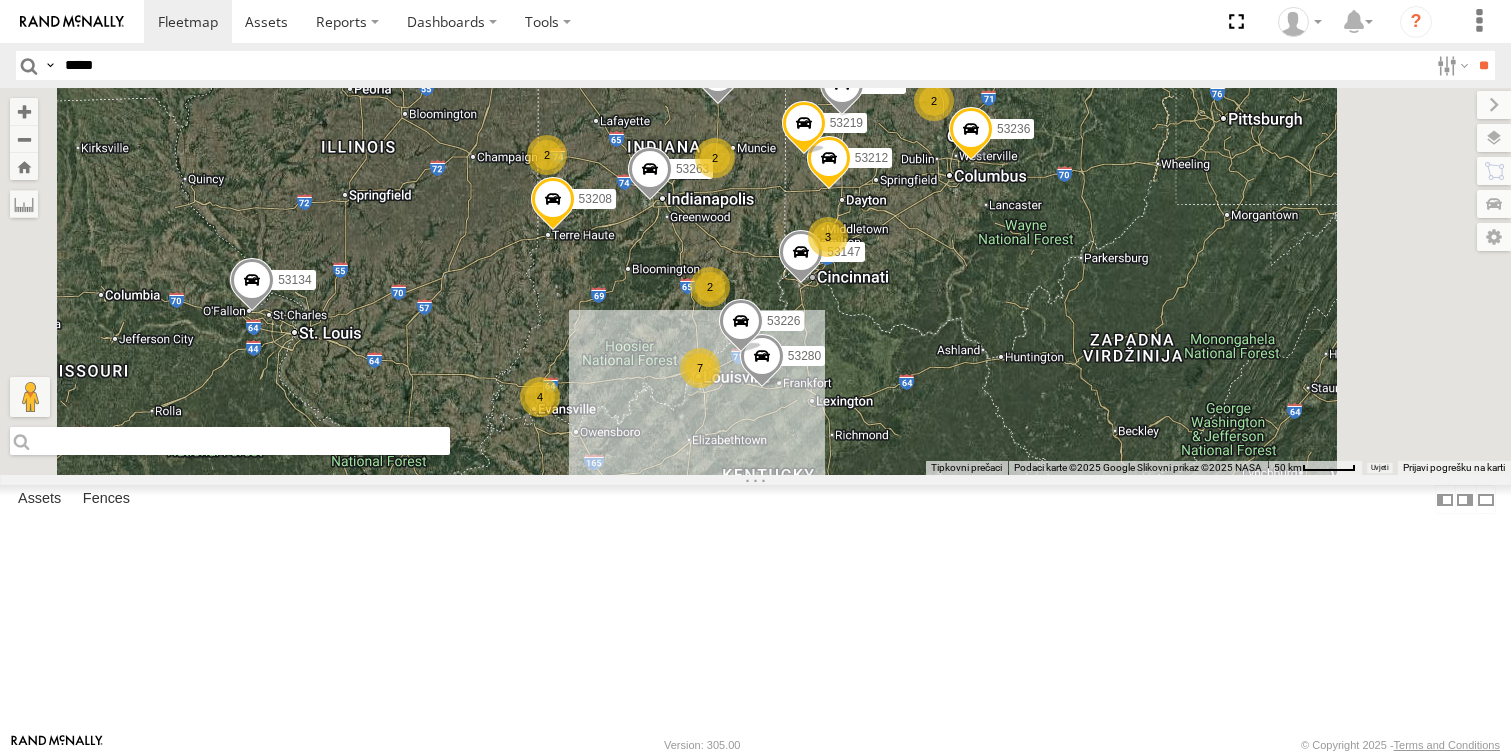 drag, startPoint x: 1041, startPoint y: 445, endPoint x: 917, endPoint y: 504, distance: 137.32079 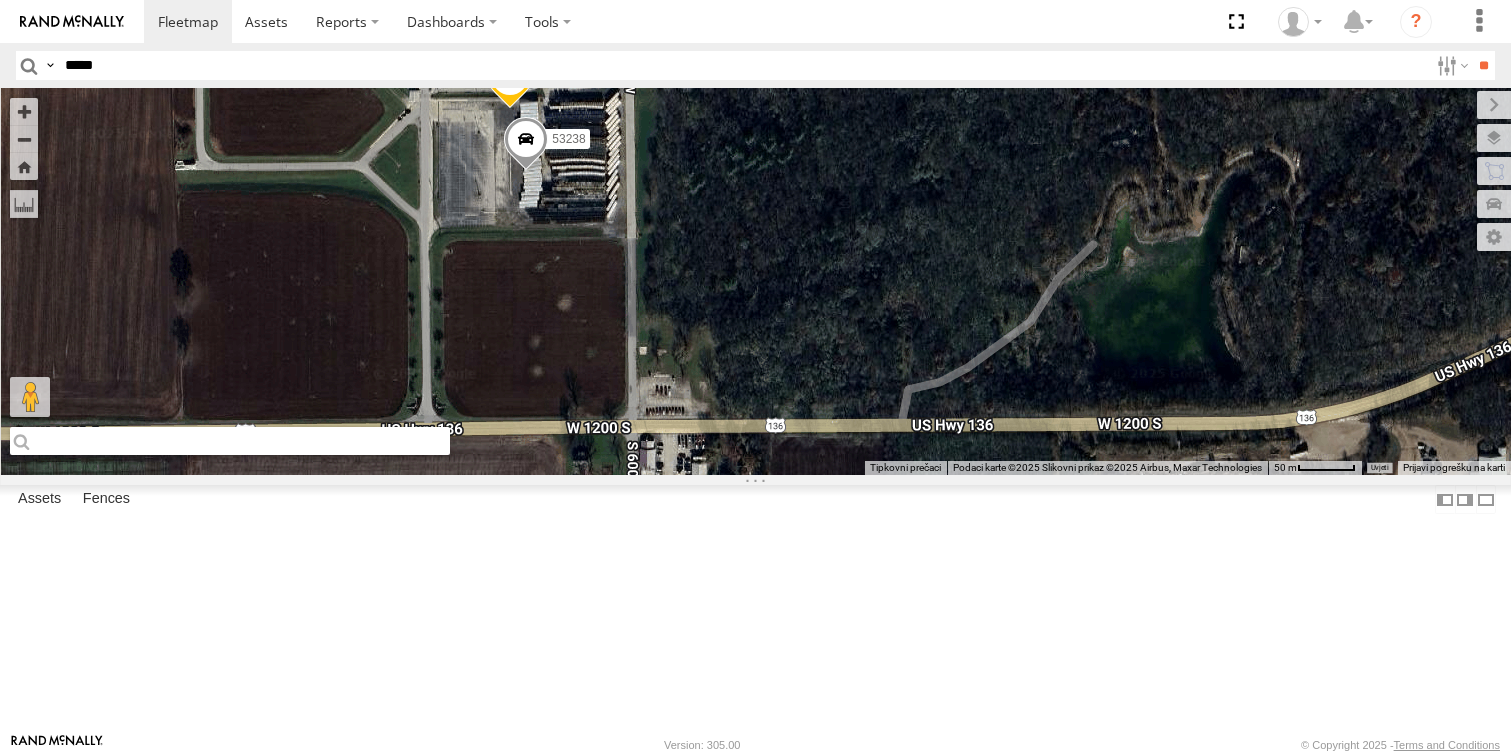 drag, startPoint x: 950, startPoint y: 204, endPoint x: 978, endPoint y: 264, distance: 66.211784 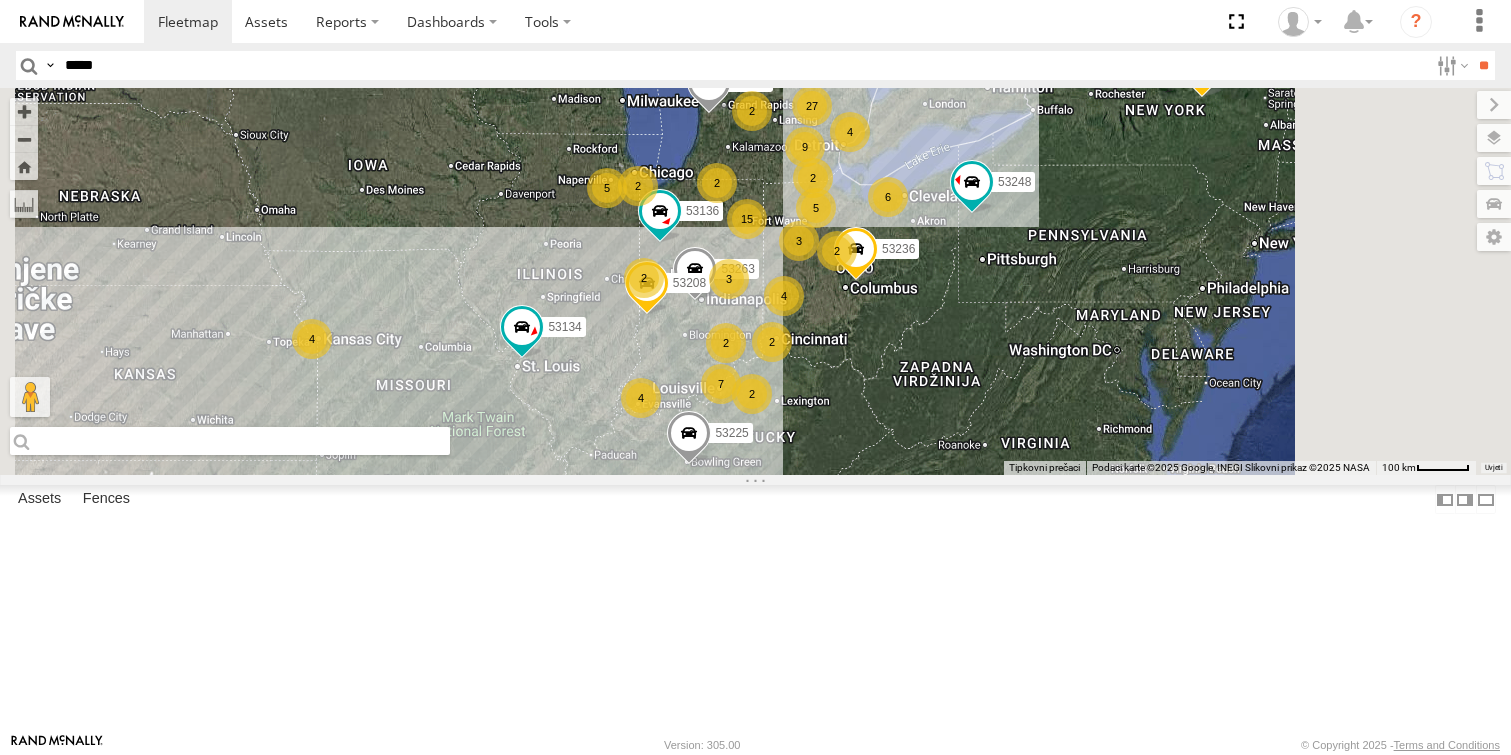 click at bounding box center (230, 441) 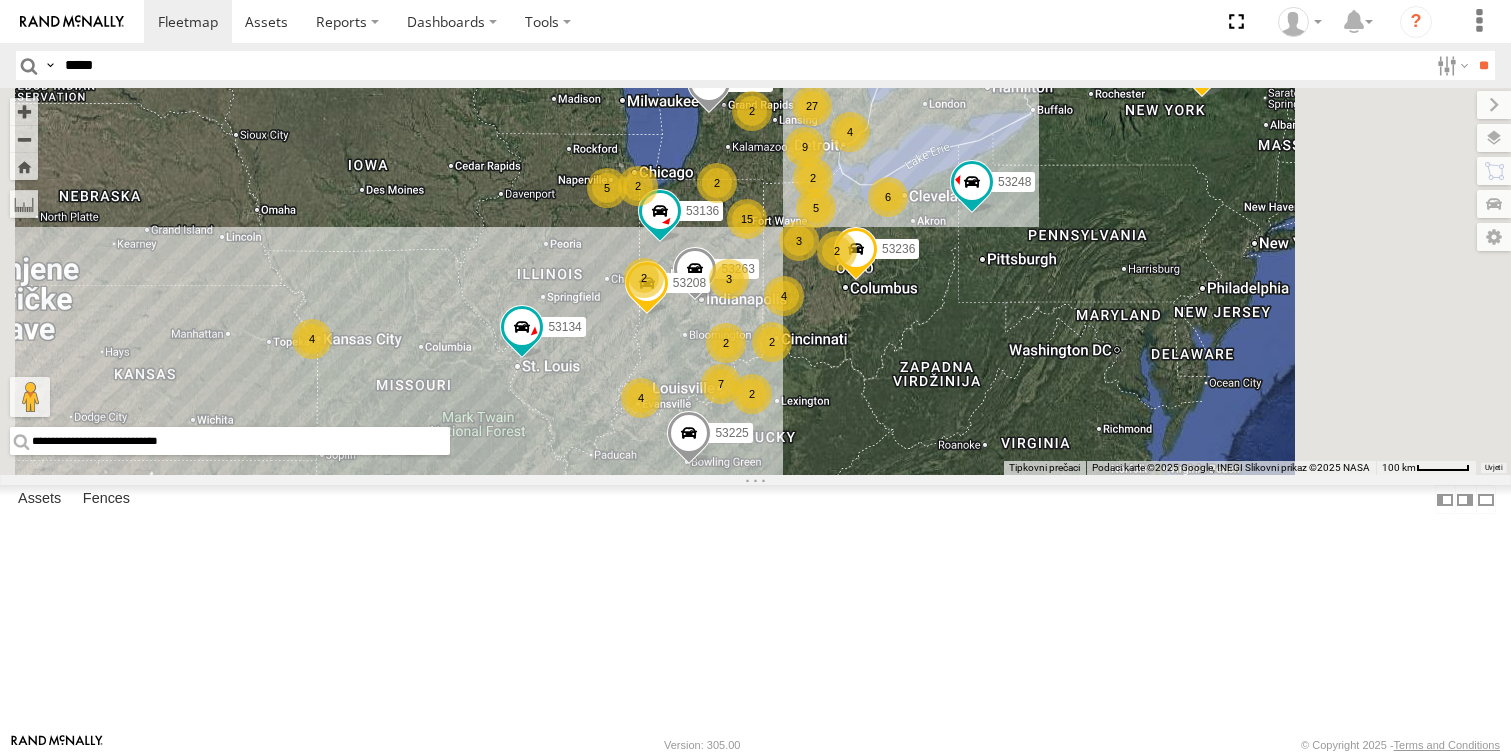 click on "**********" at bounding box center (230, 441) 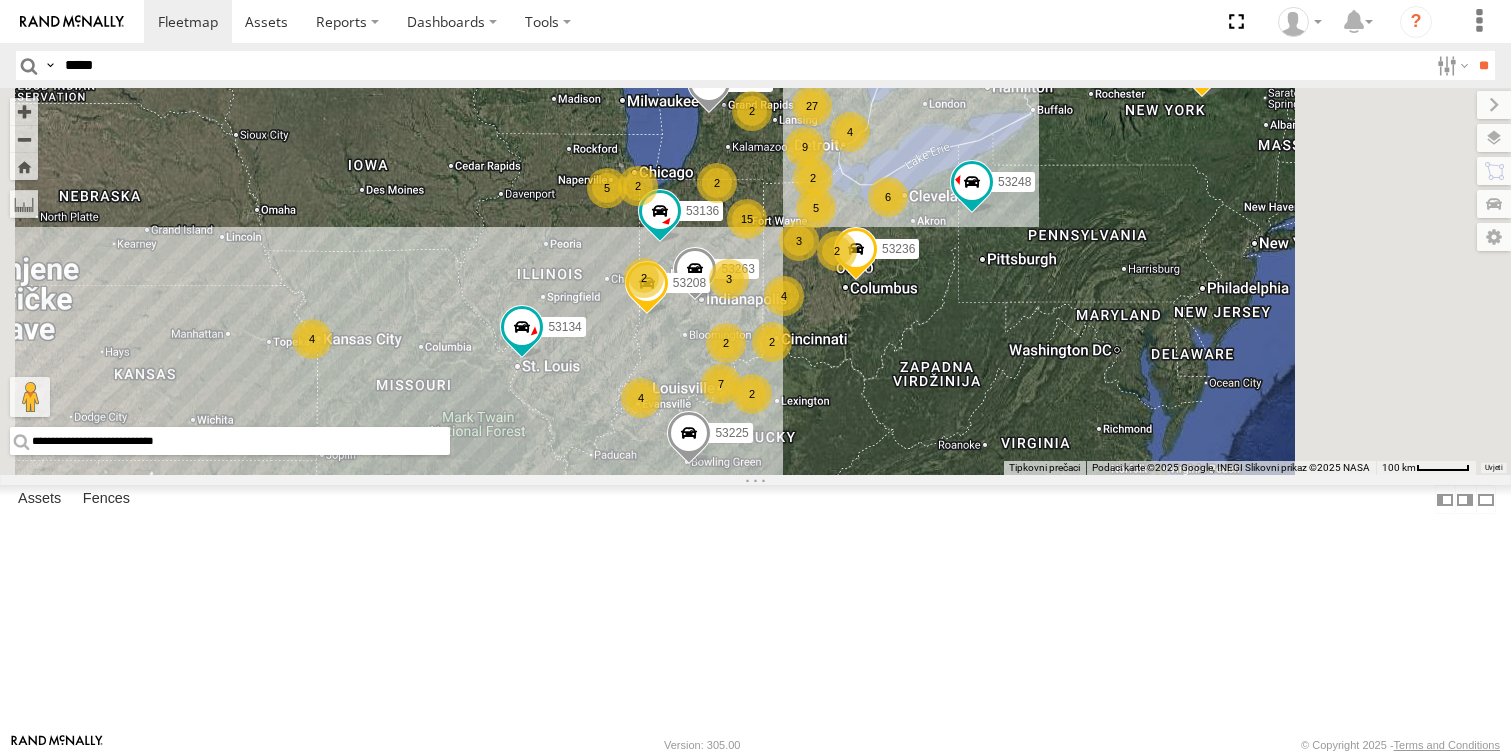 click on "**********" at bounding box center [230, 441] 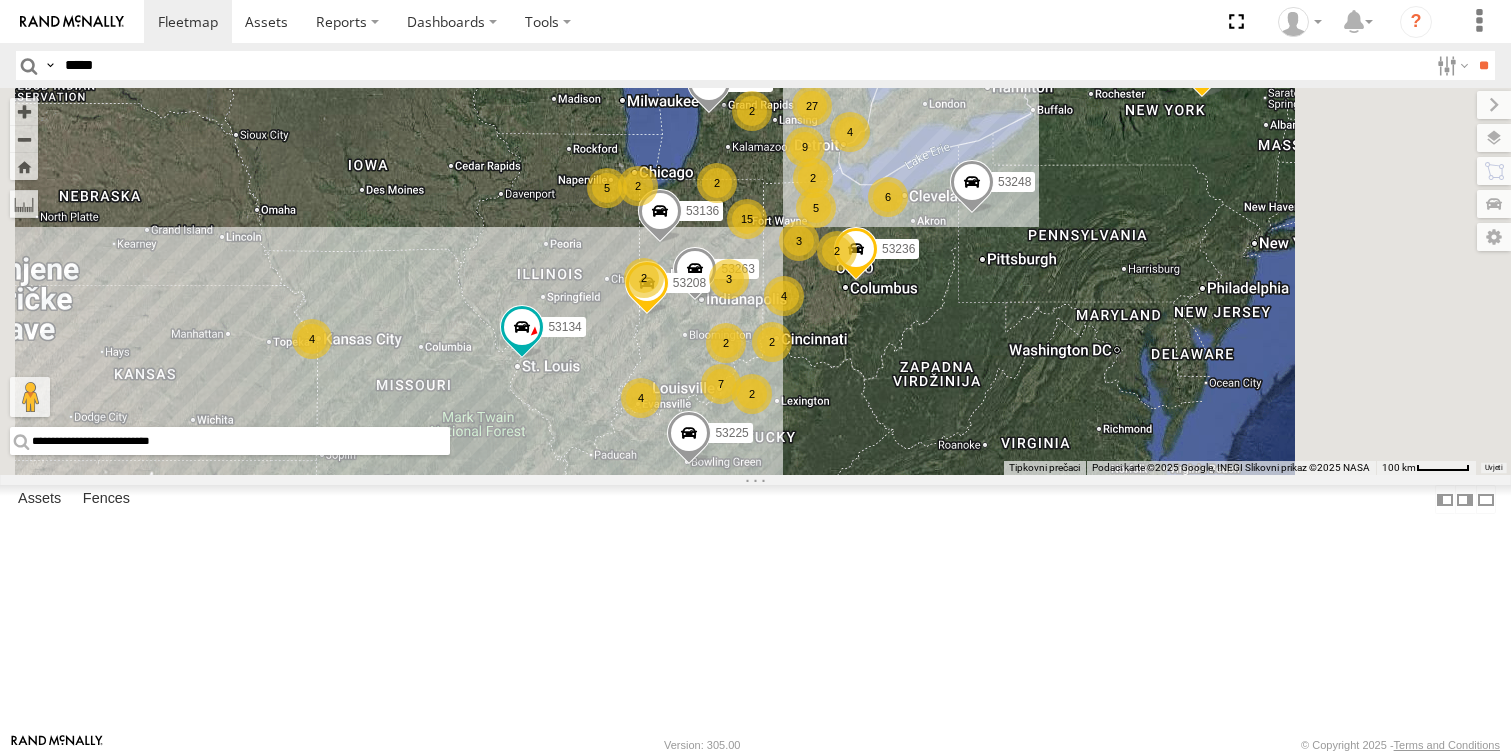 click on "**********" at bounding box center [230, 441] 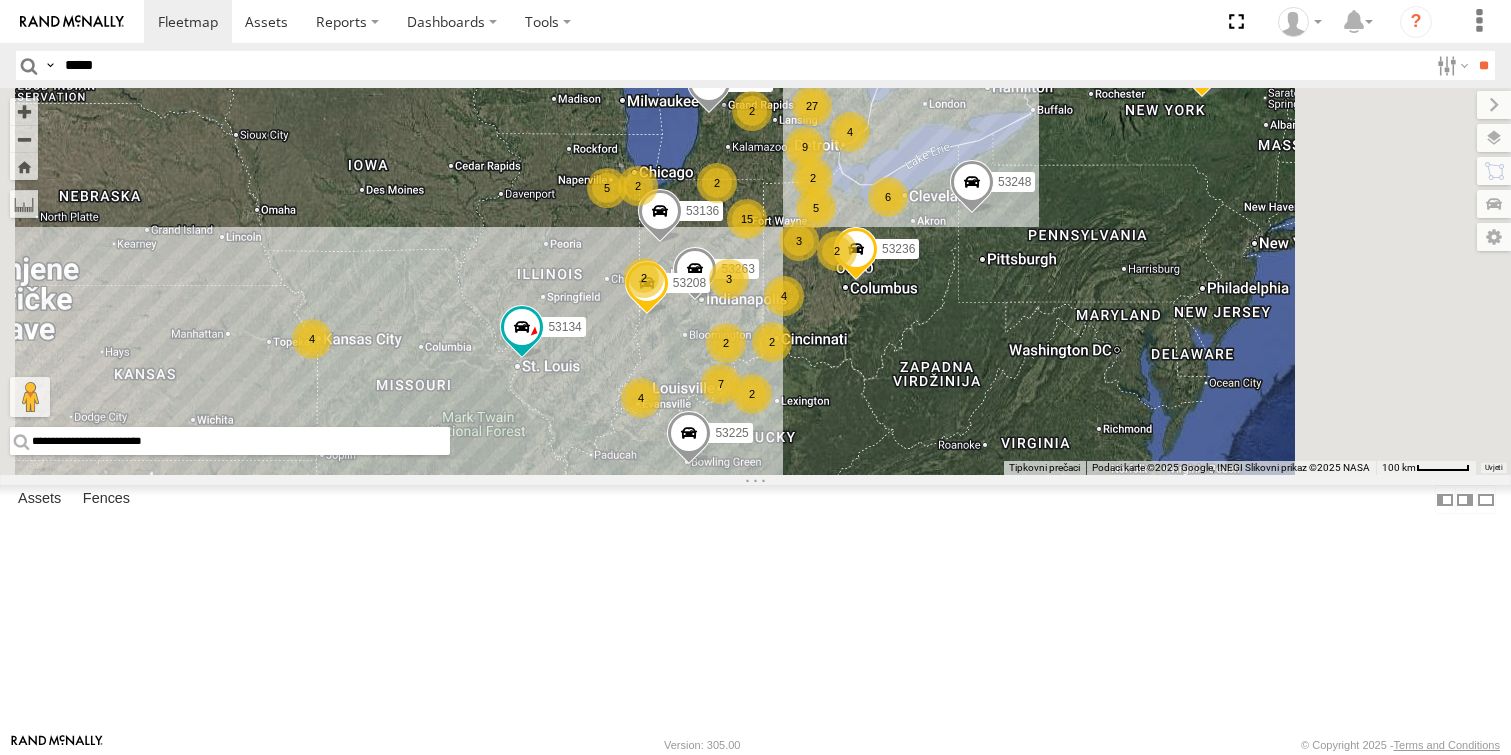 type on "**********" 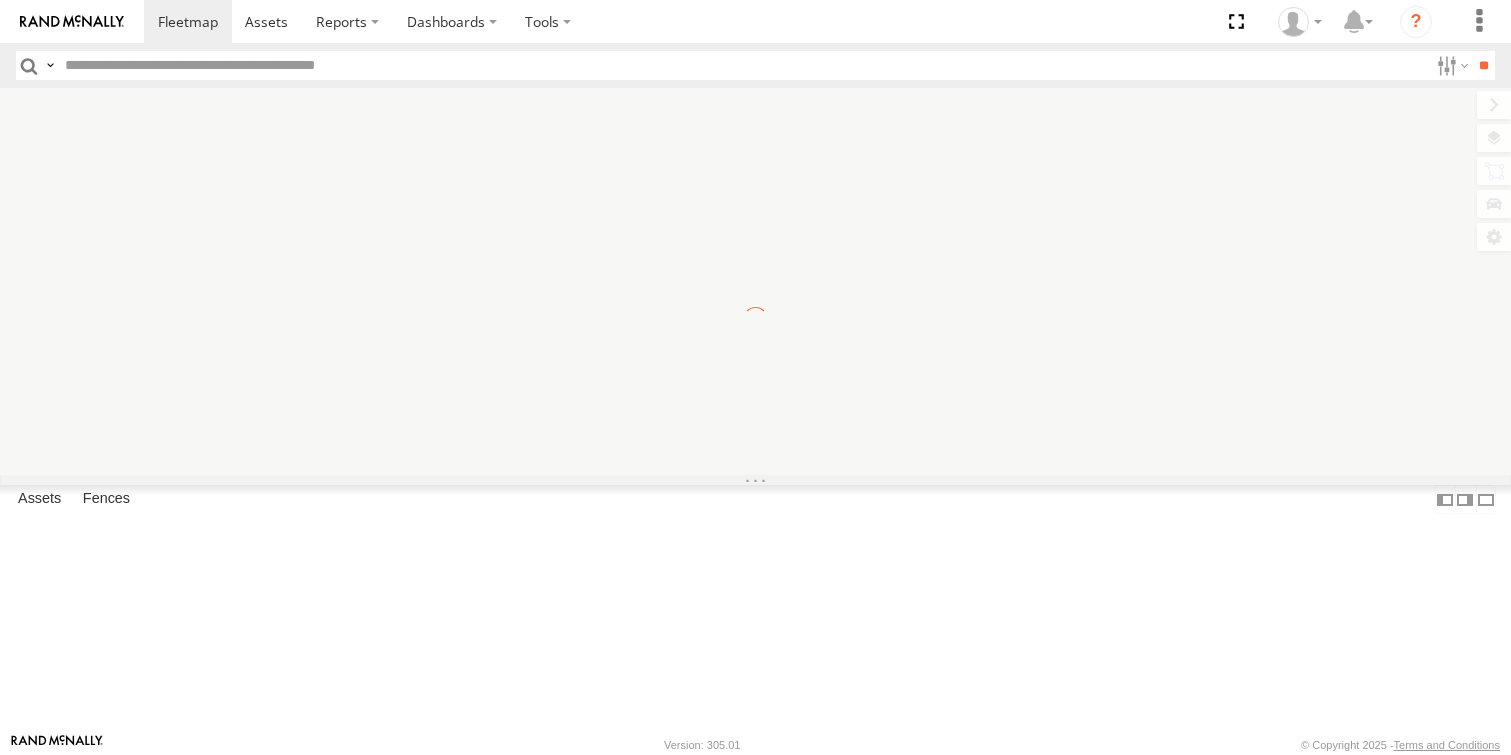 scroll, scrollTop: 0, scrollLeft: 0, axis: both 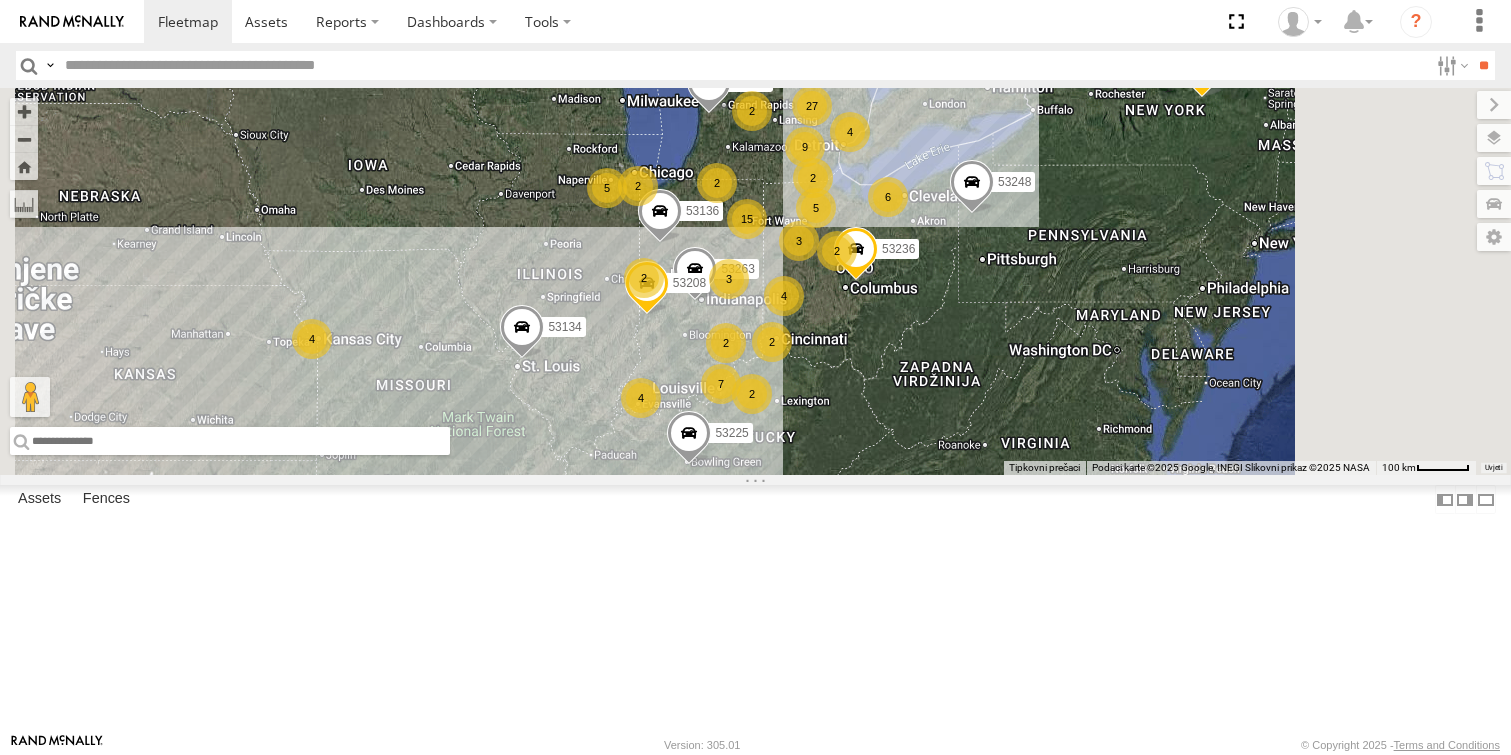 click at bounding box center (230, 441) 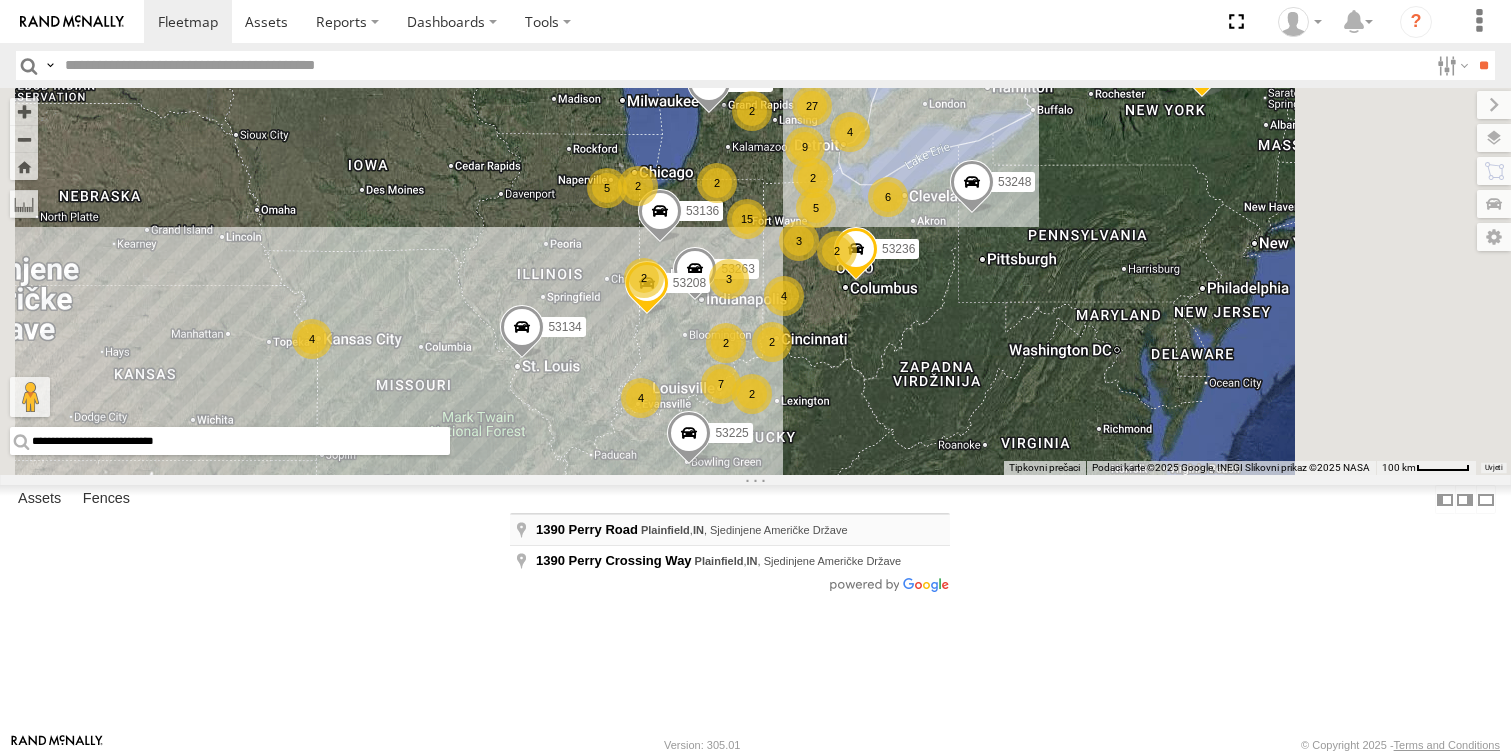 type on "**********" 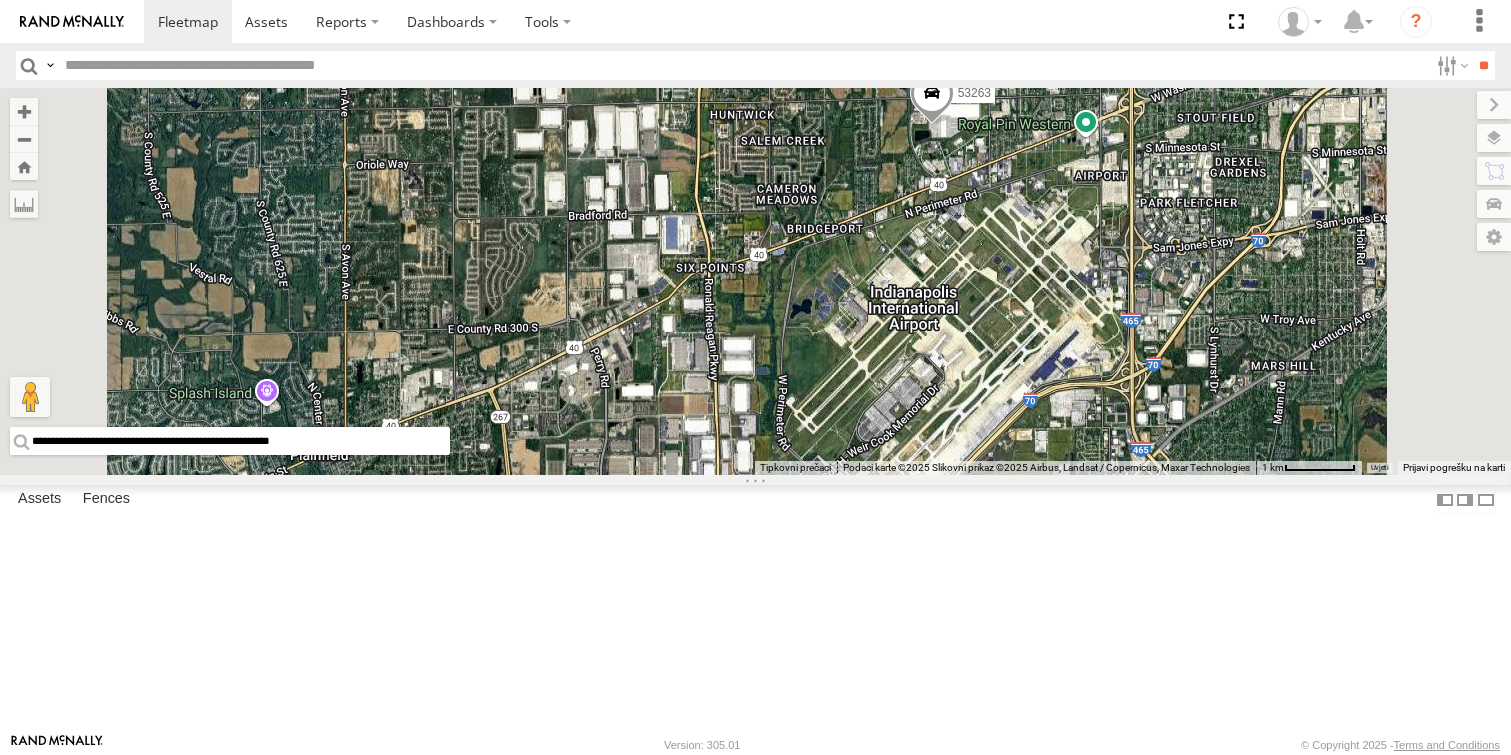 drag, startPoint x: 1315, startPoint y: 221, endPoint x: 1212, endPoint y: 426, distance: 229.421 